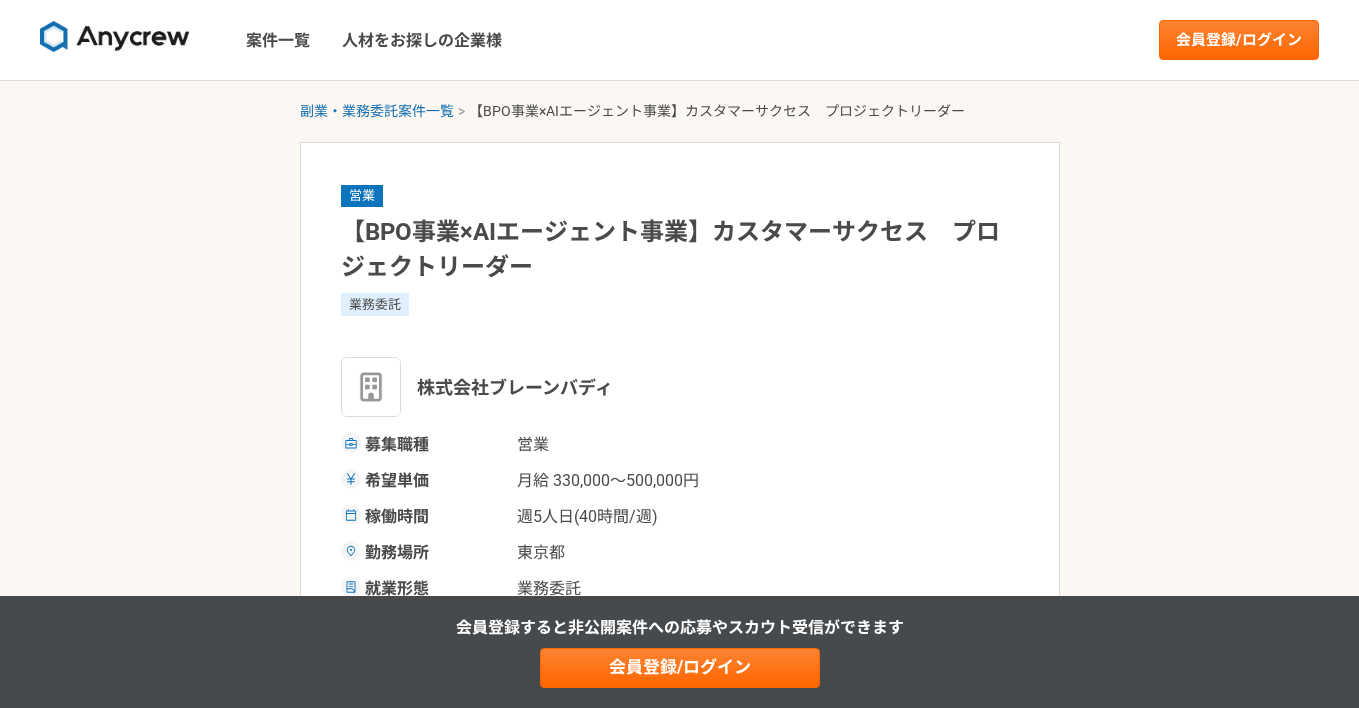 scroll, scrollTop: 0, scrollLeft: 0, axis: both 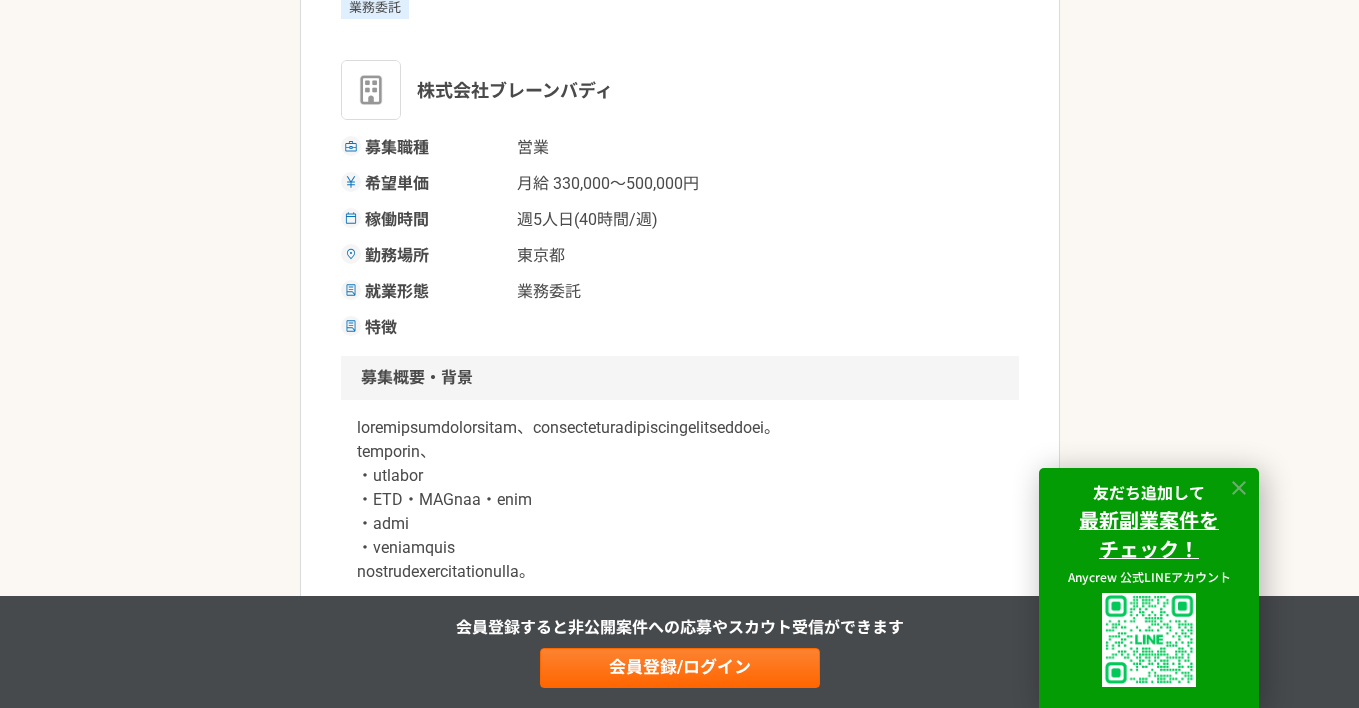 click 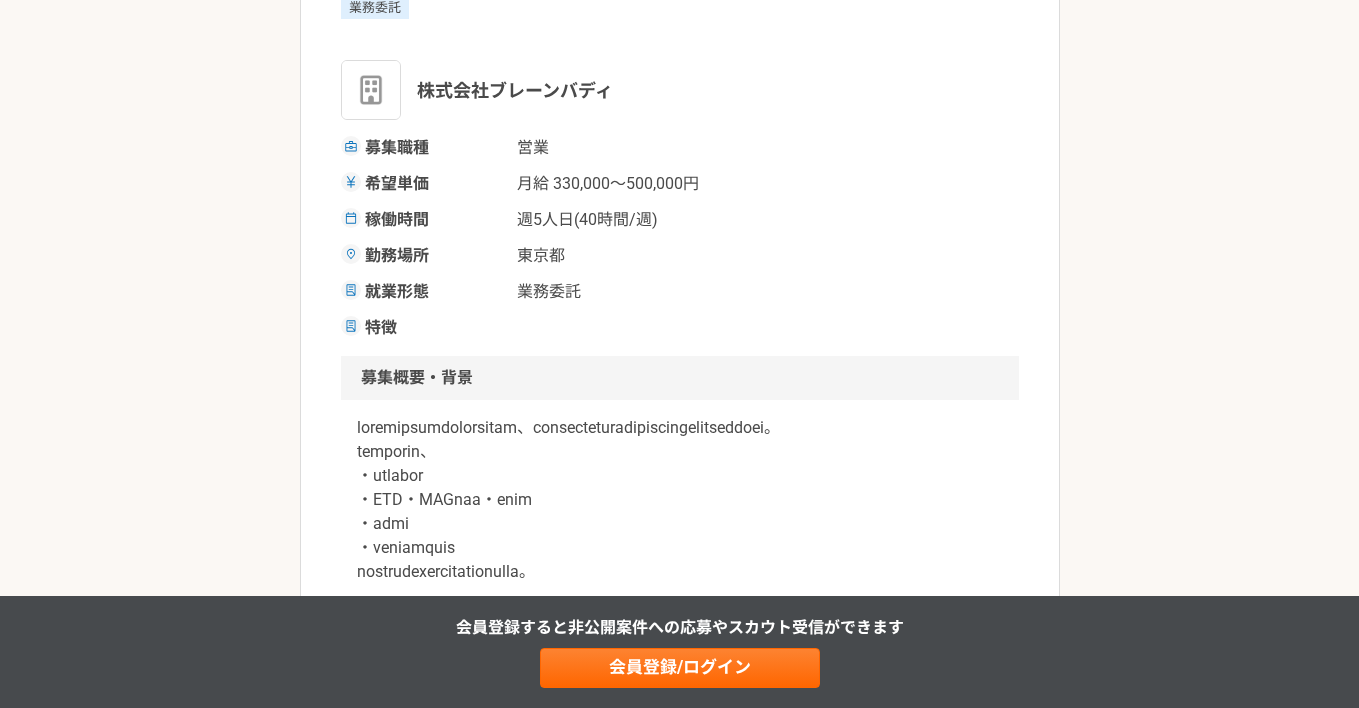 scroll, scrollTop: 0, scrollLeft: 0, axis: both 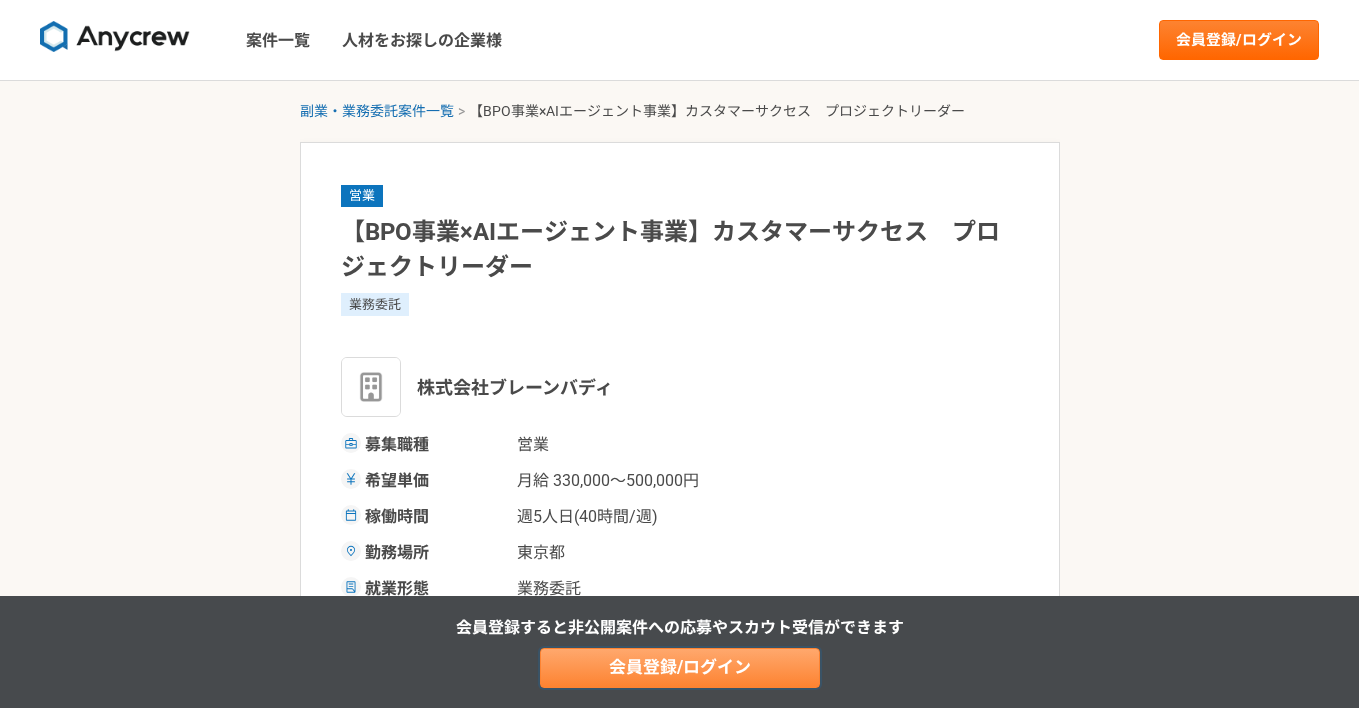 click on "会員登録/ログイン" at bounding box center (680, 668) 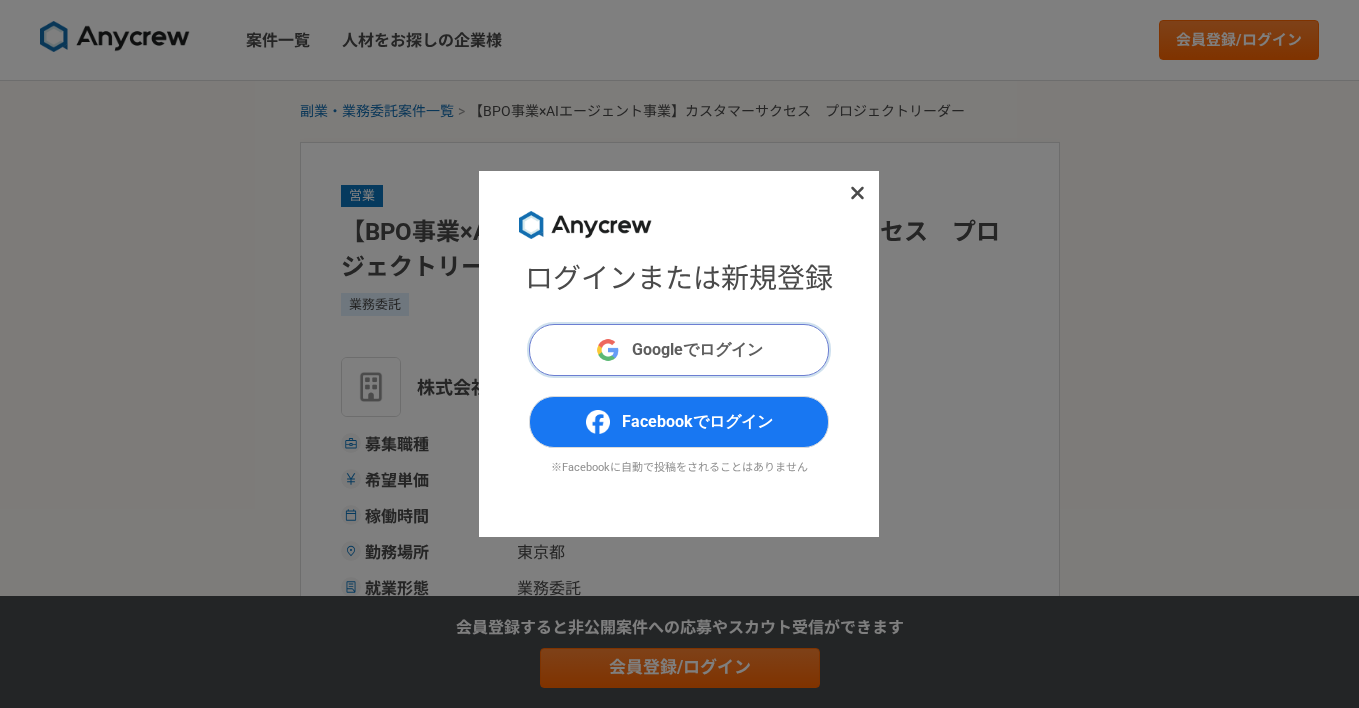 click on "Googleでログイン" at bounding box center [679, 350] 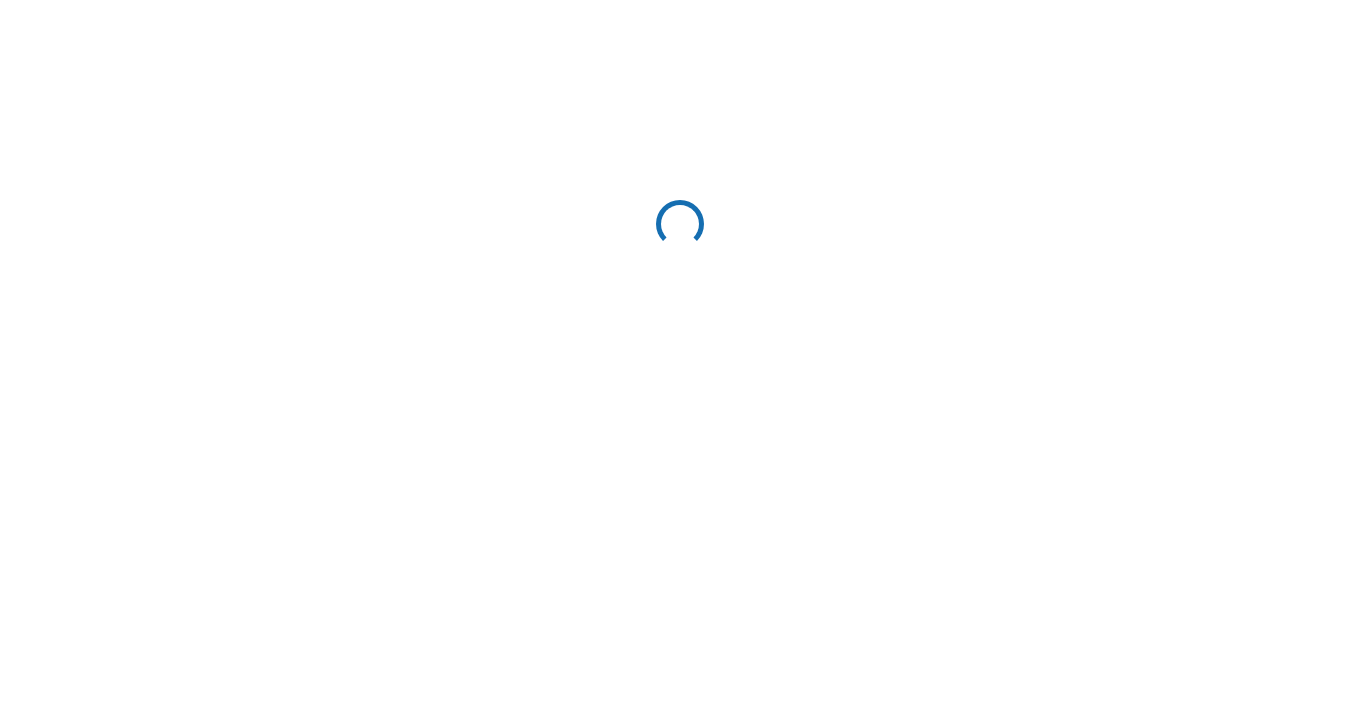 scroll, scrollTop: 0, scrollLeft: 0, axis: both 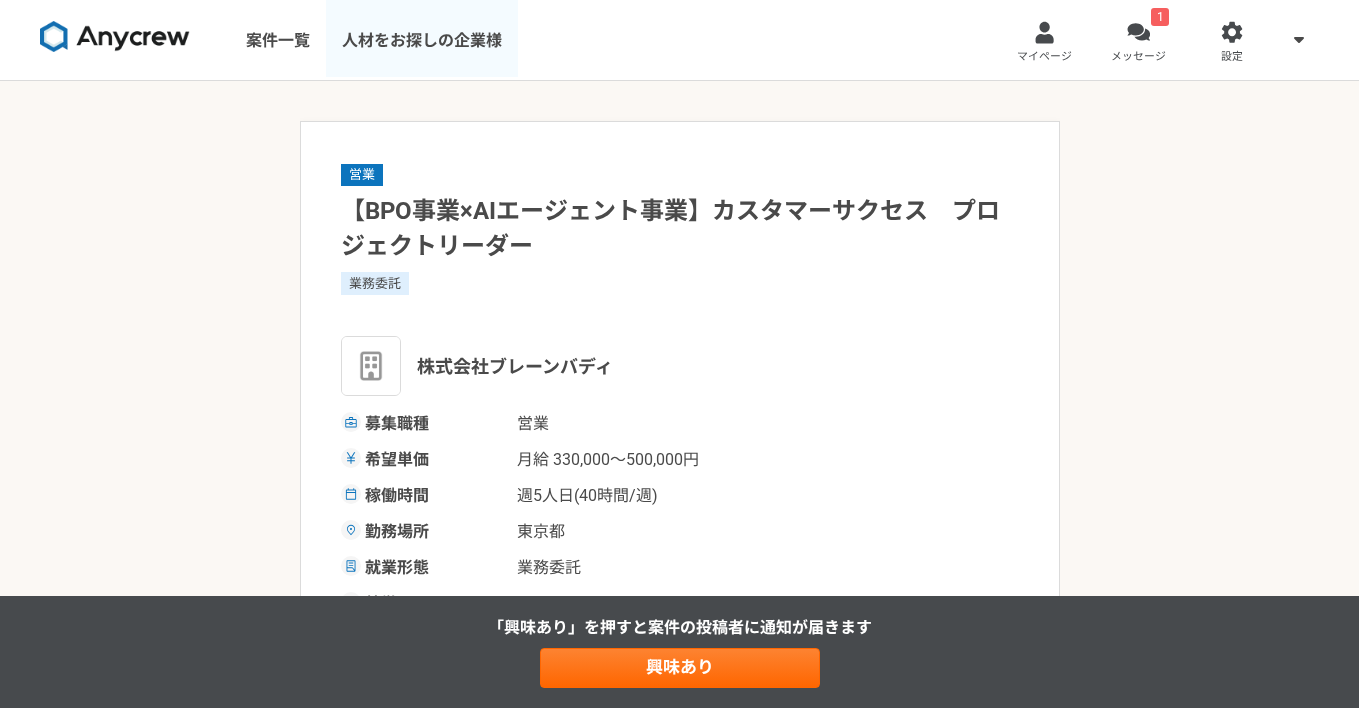 click on "人材をお探しの企業様" at bounding box center (422, 40) 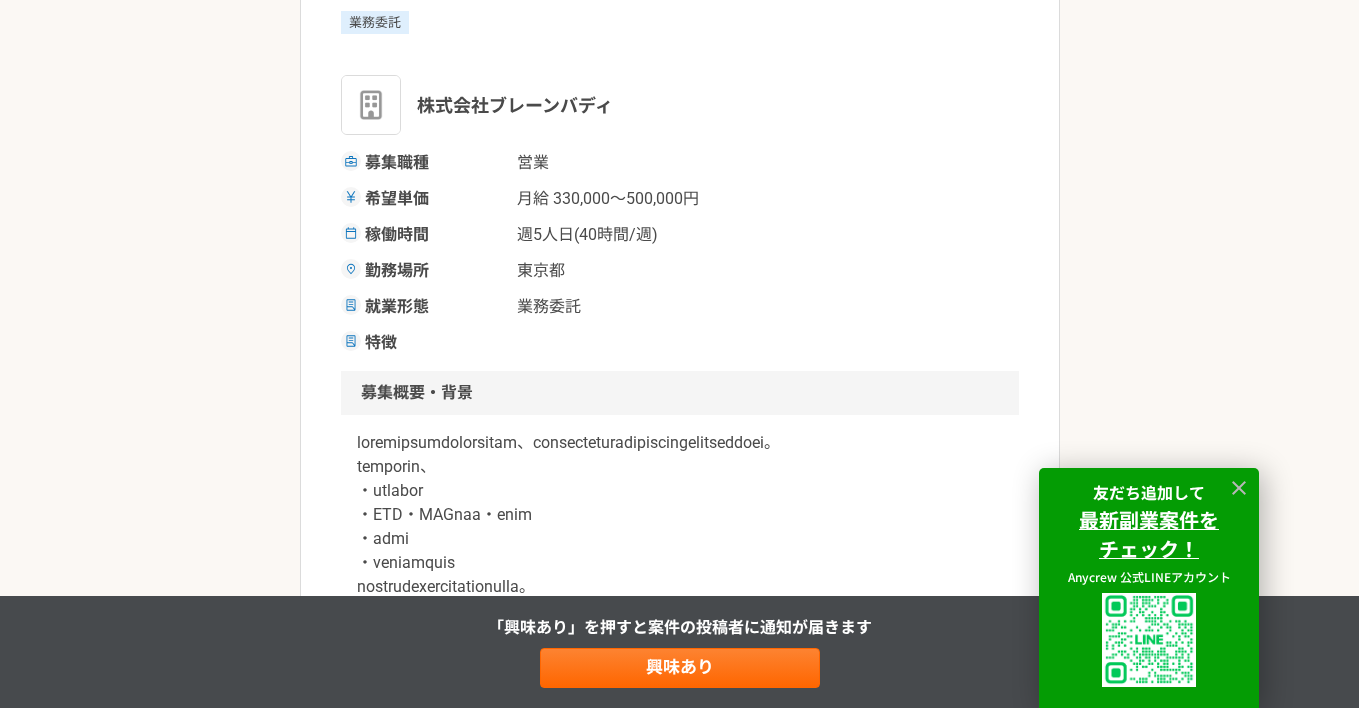 scroll, scrollTop: 297, scrollLeft: 0, axis: vertical 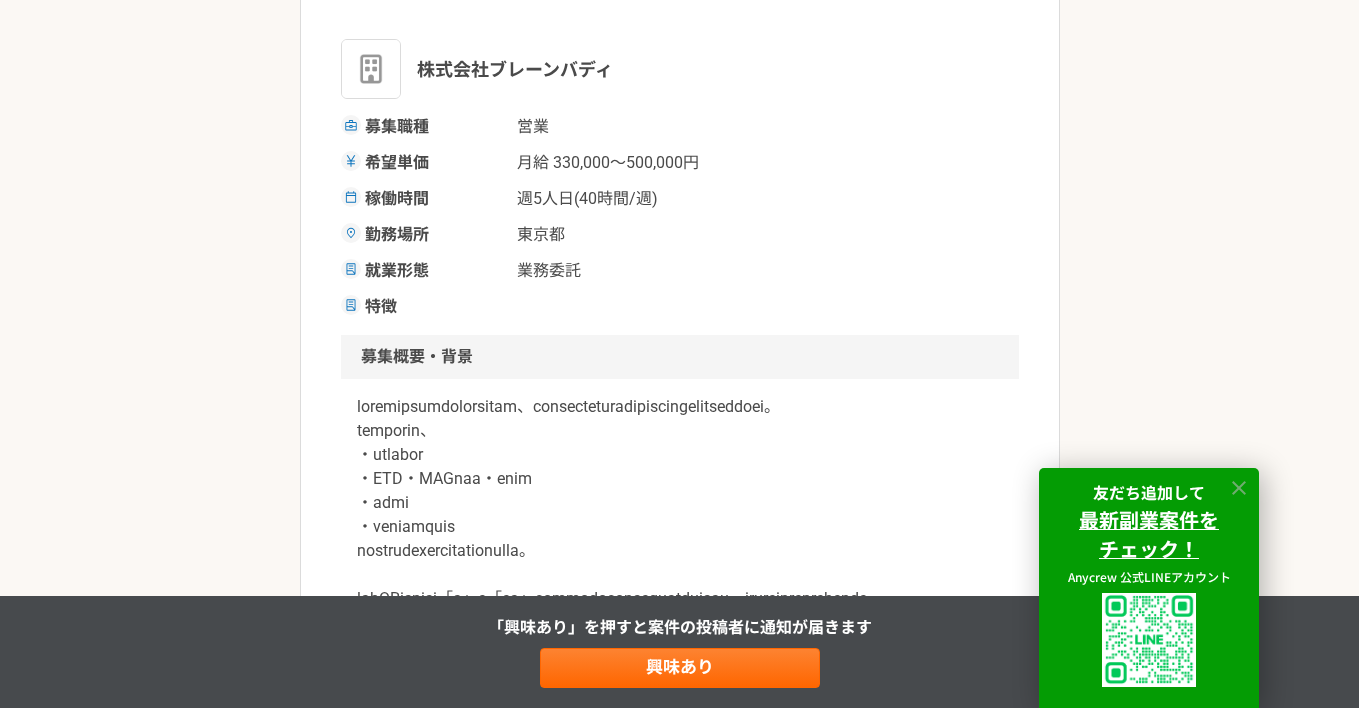 click 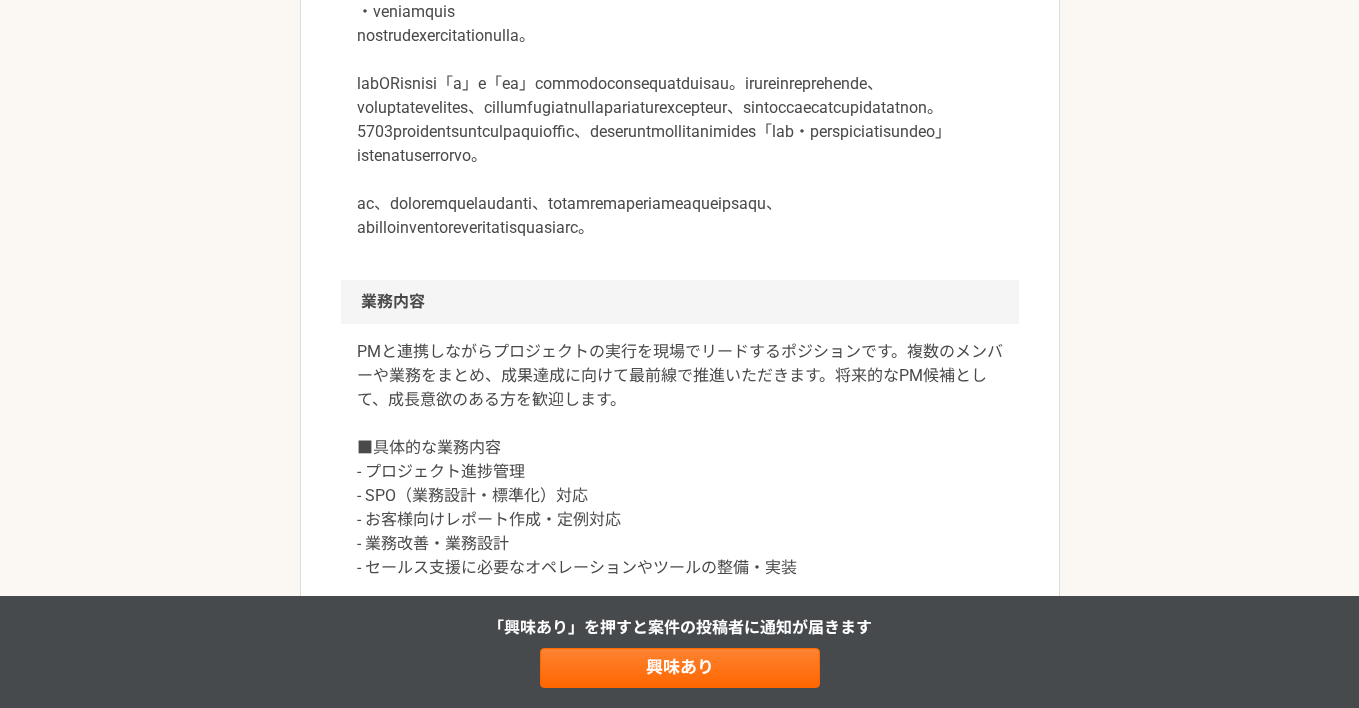 scroll, scrollTop: 0, scrollLeft: 0, axis: both 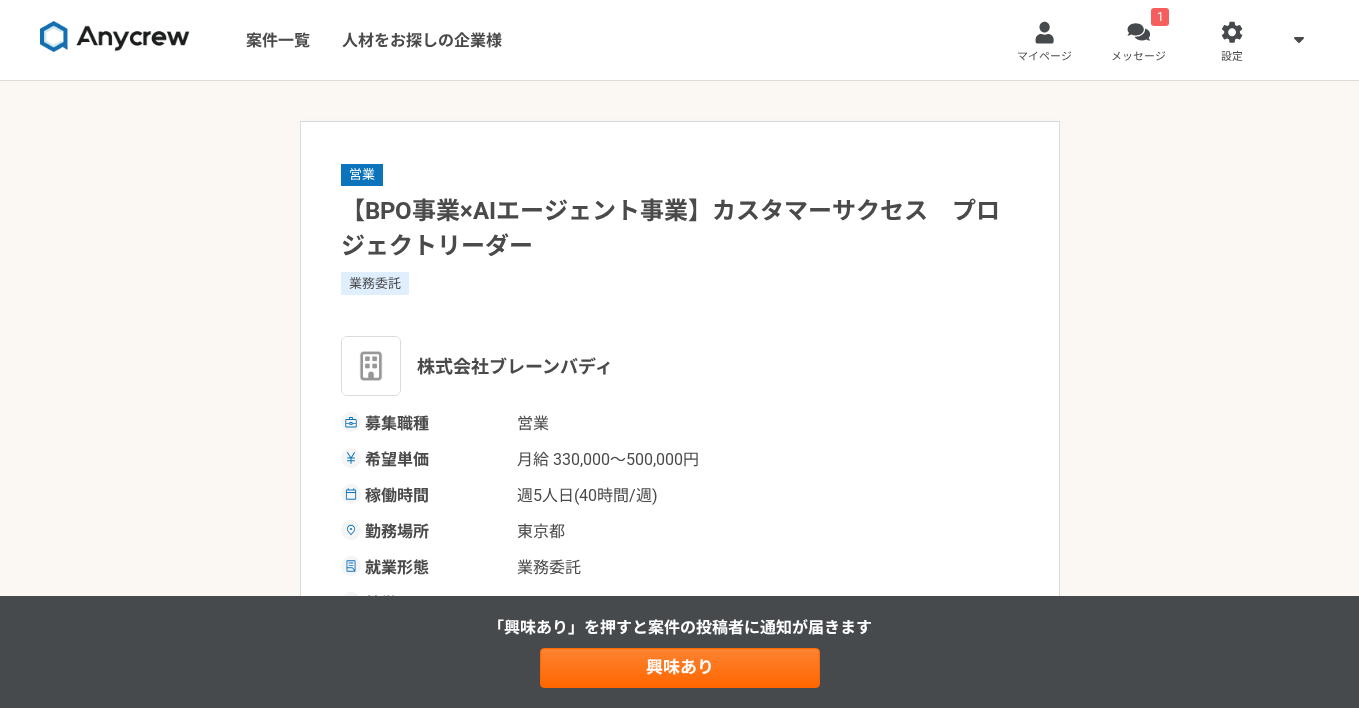 click at bounding box center [115, 37] 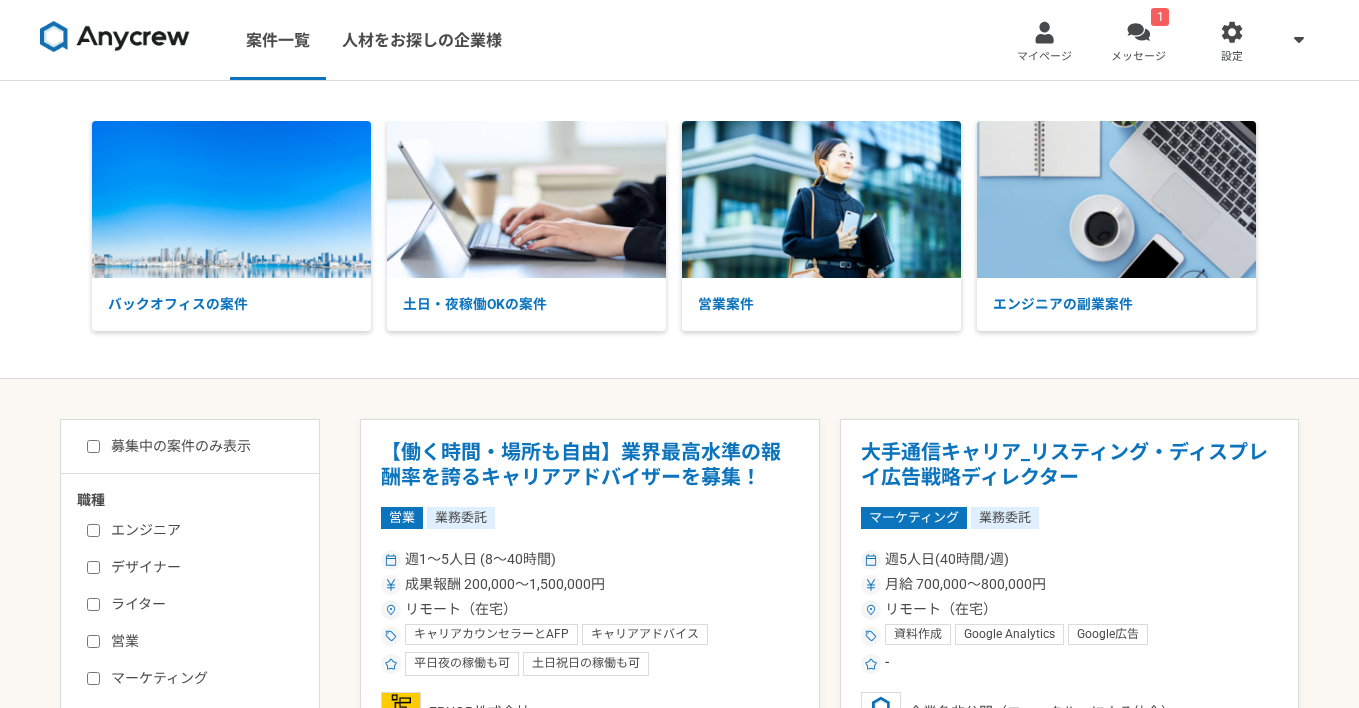 scroll, scrollTop: 146, scrollLeft: 0, axis: vertical 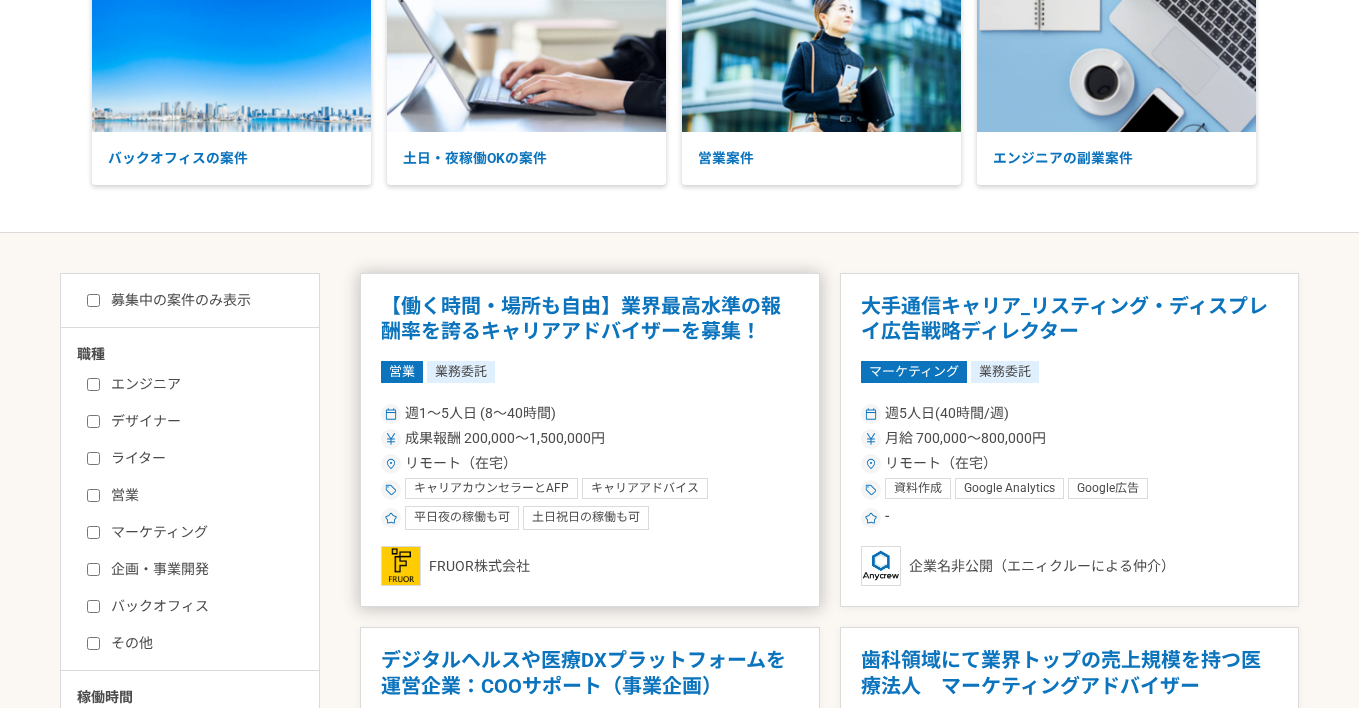 click on "【働く時間・場所も自由】業界最高水準の報酬率を誇るキャリアアドバイザーを募集！" at bounding box center [590, 319] 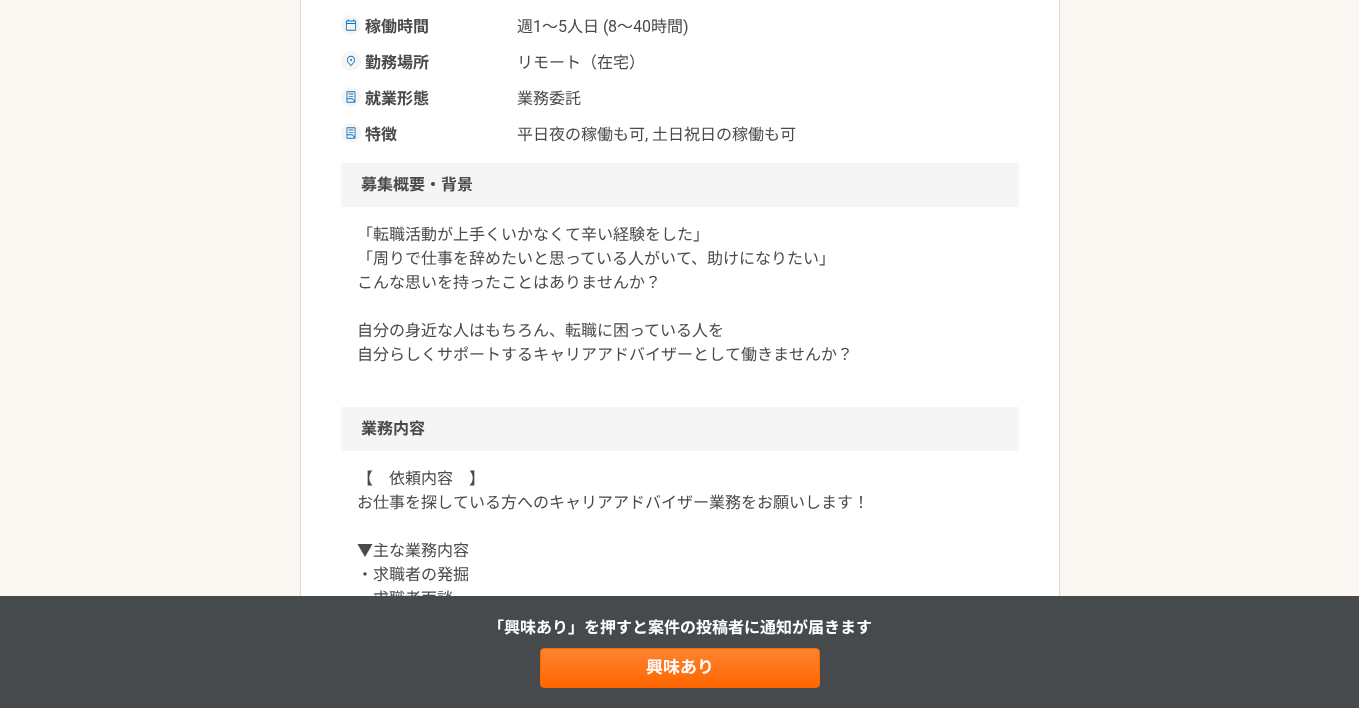 scroll, scrollTop: 0, scrollLeft: 0, axis: both 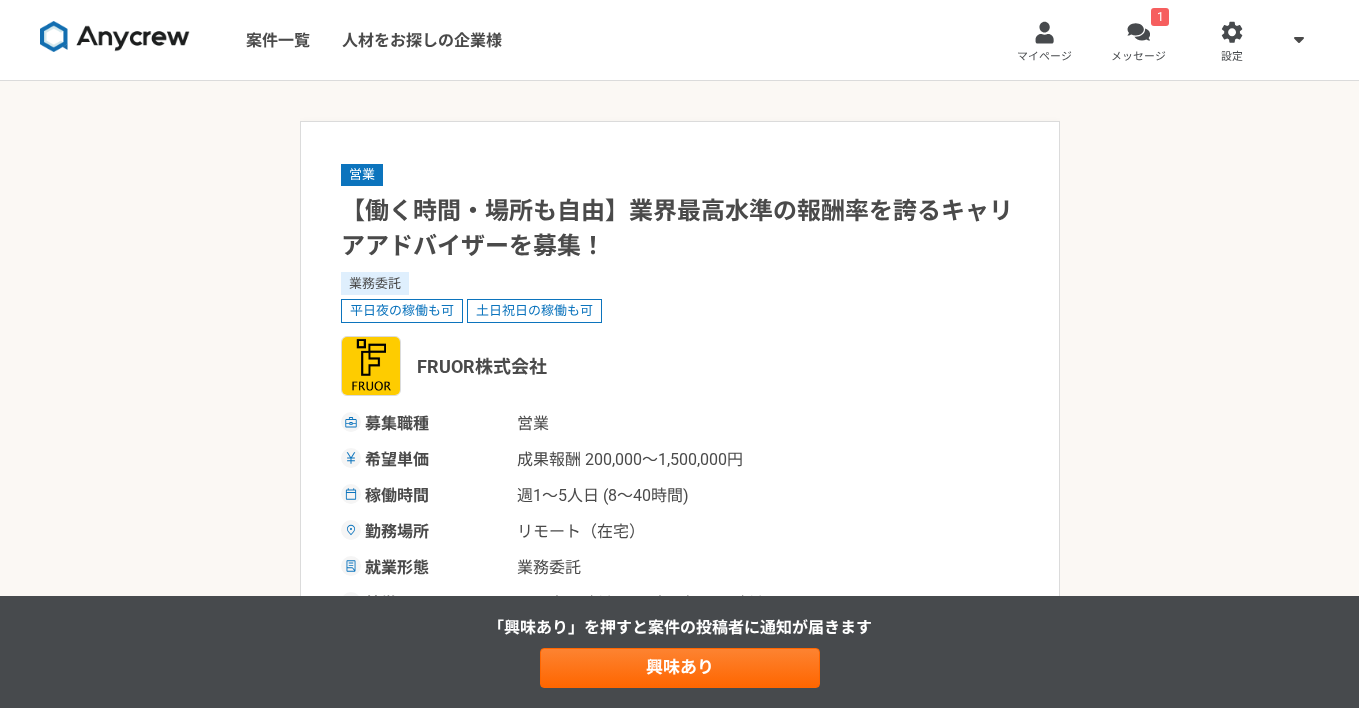 click at bounding box center [115, 37] 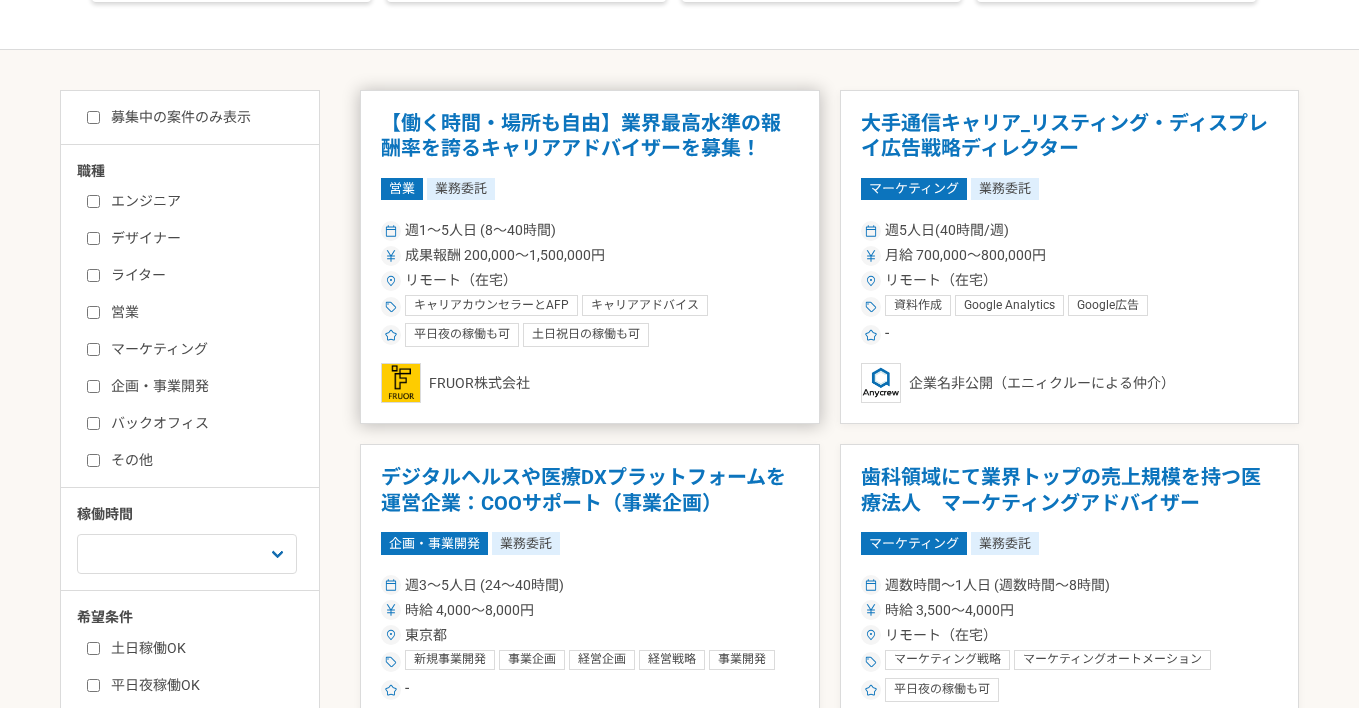 scroll, scrollTop: 343, scrollLeft: 0, axis: vertical 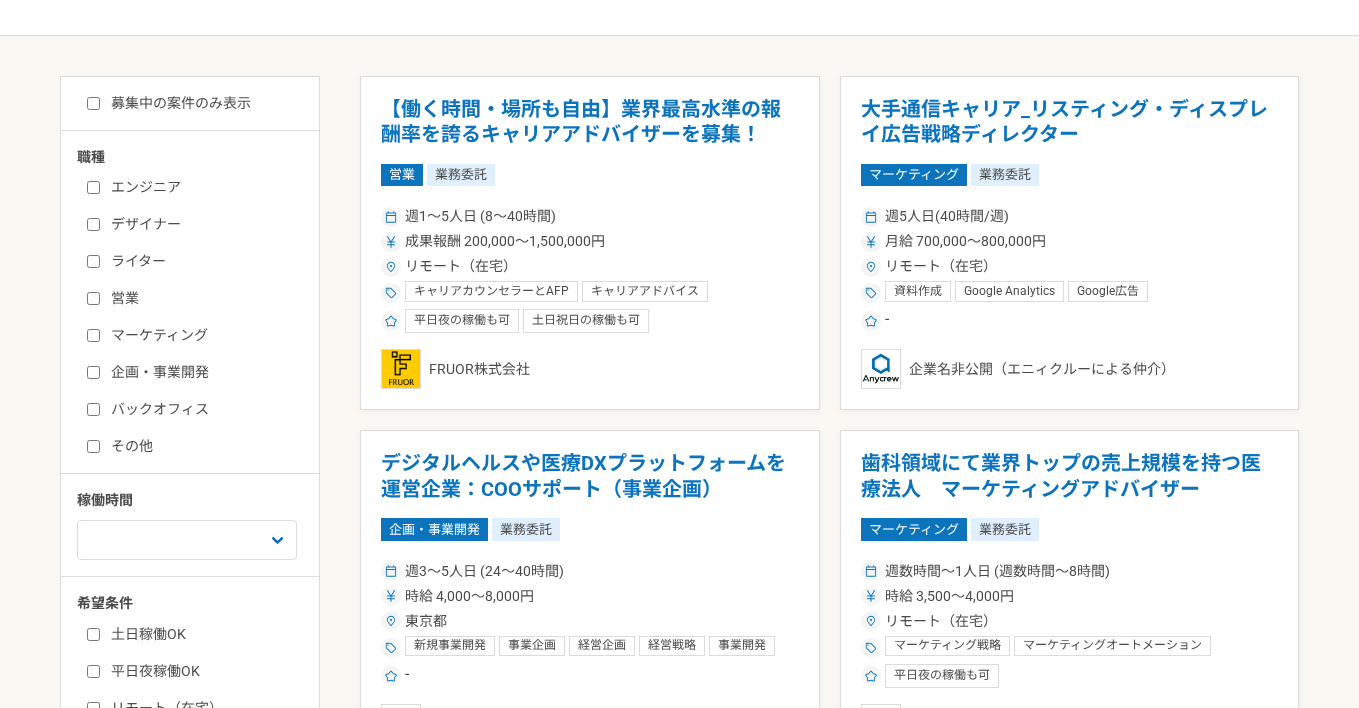 click on "営業" at bounding box center [93, 298] 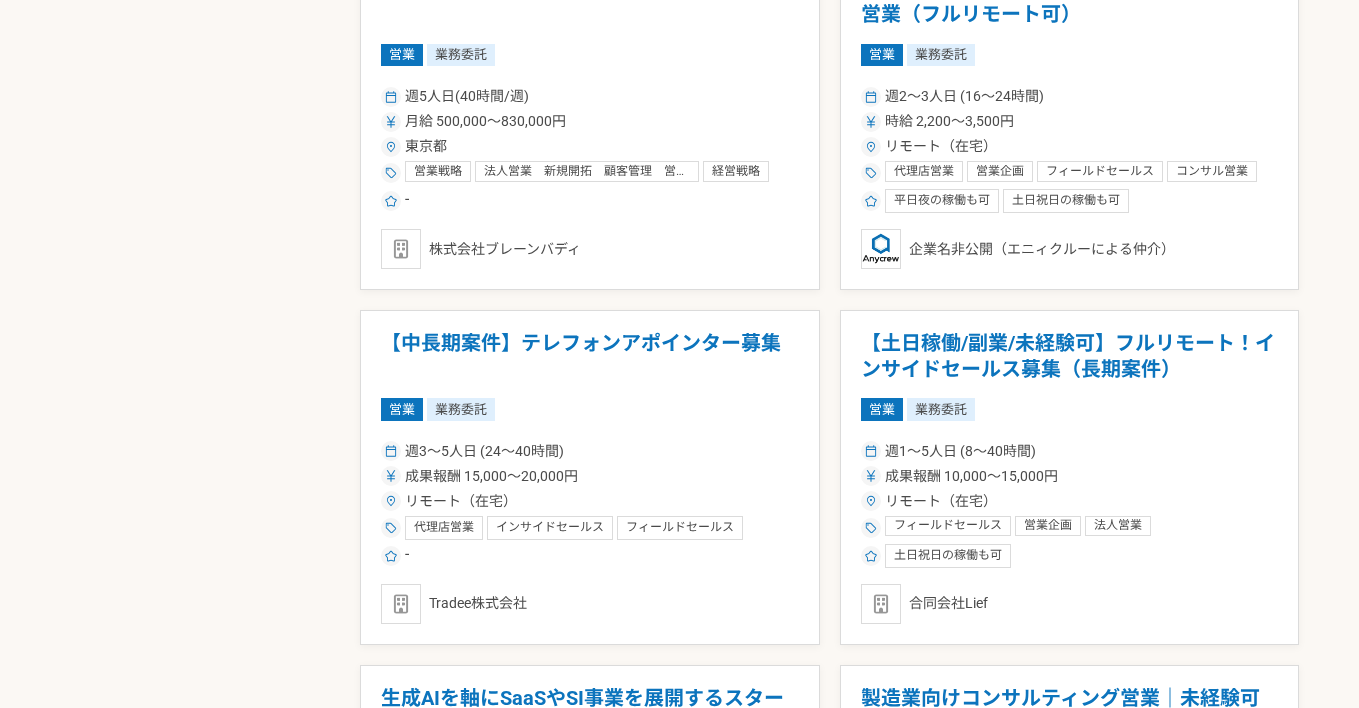 scroll, scrollTop: 1538, scrollLeft: 0, axis: vertical 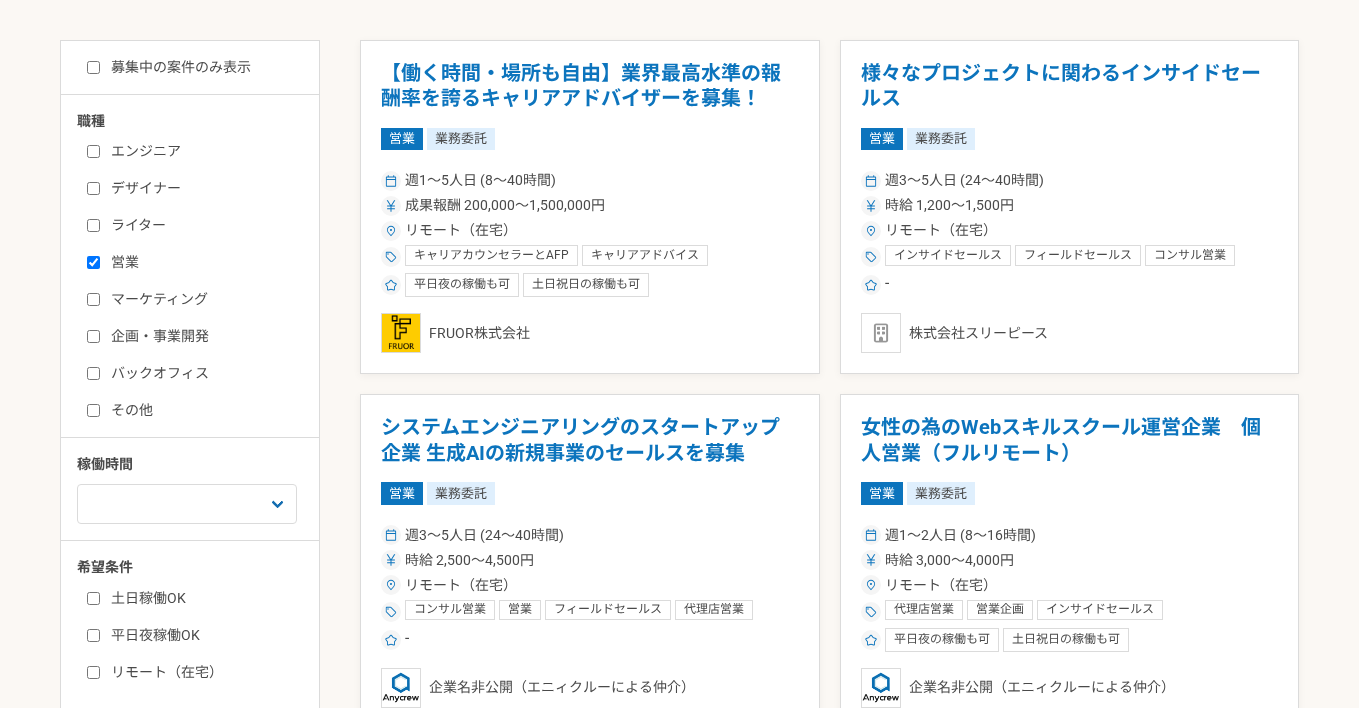 click on "営業" at bounding box center [93, 262] 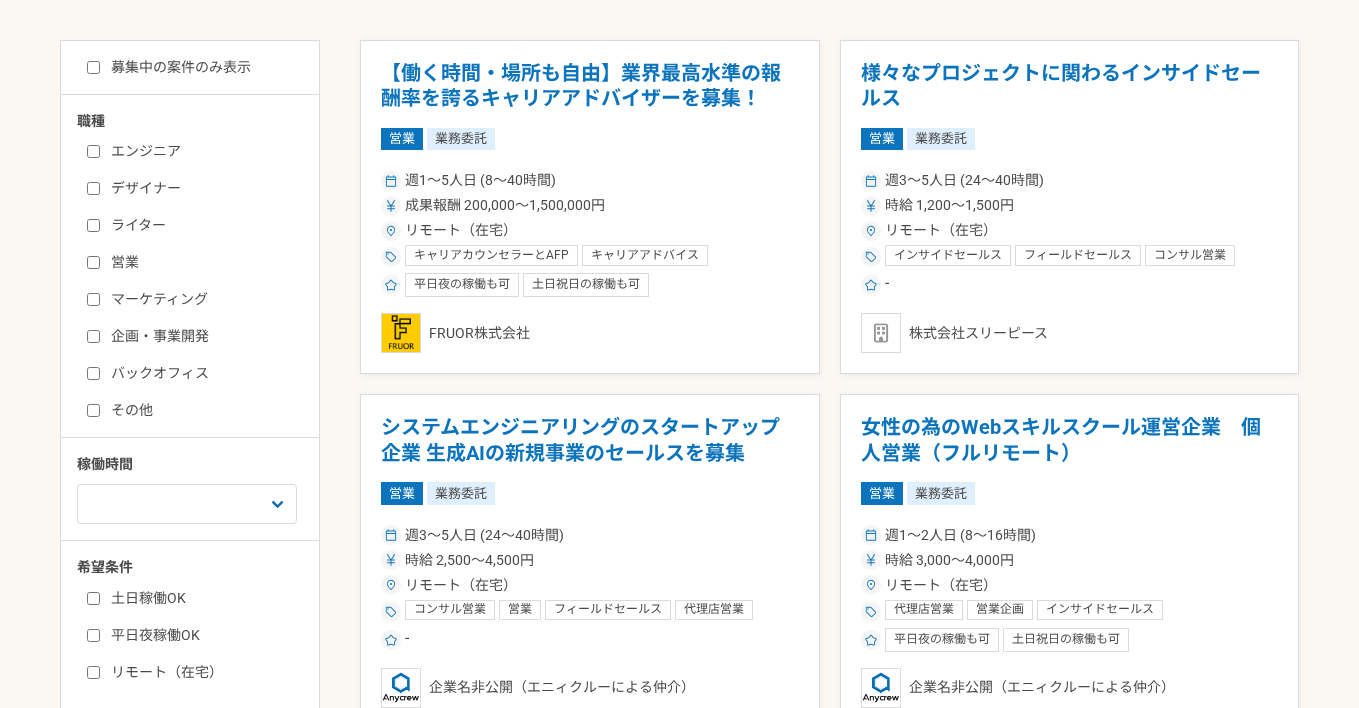 checkbox on "false" 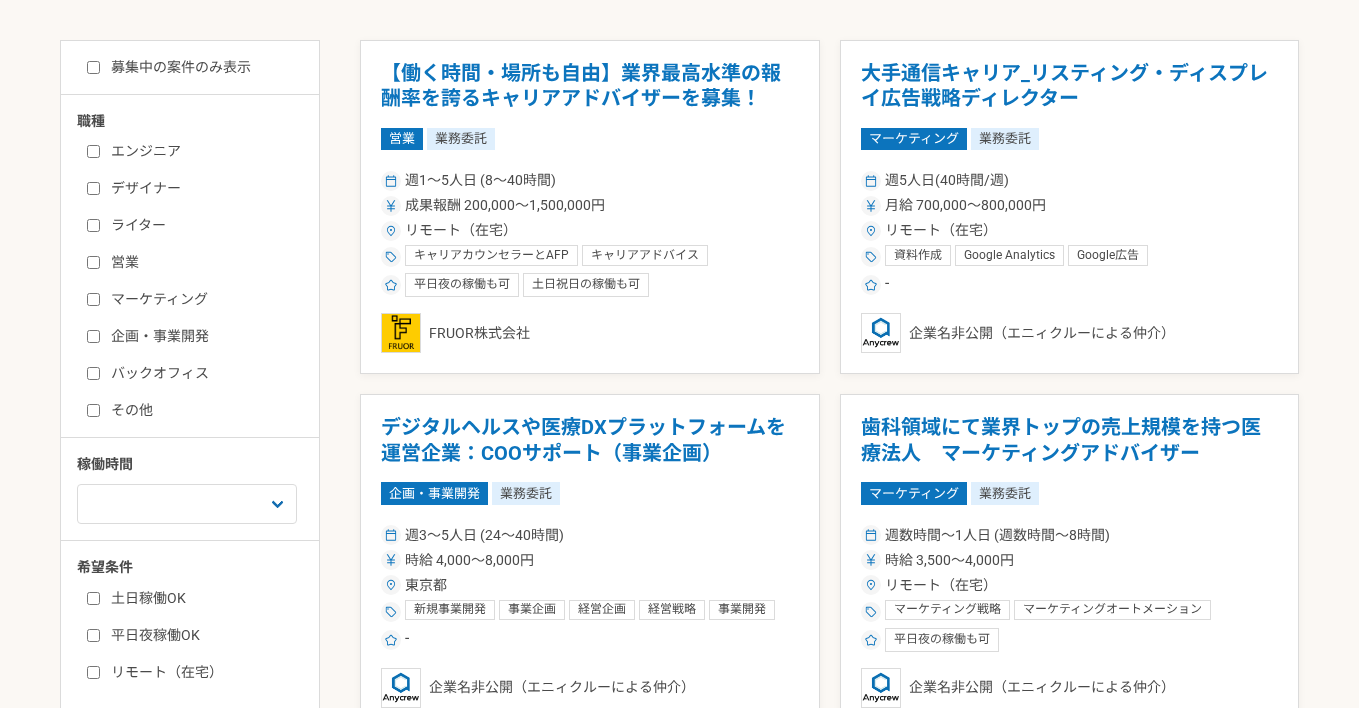 click on "バックオフィス" at bounding box center (93, 373) 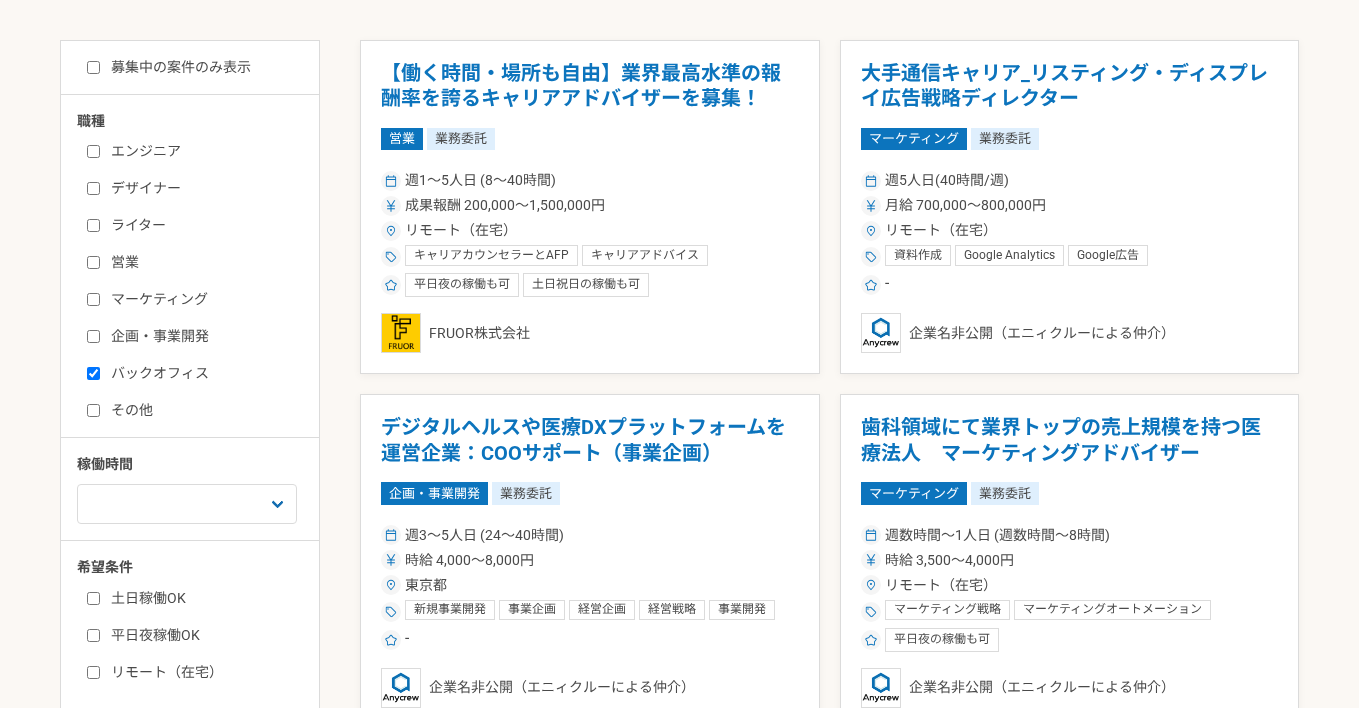 checkbox on "true" 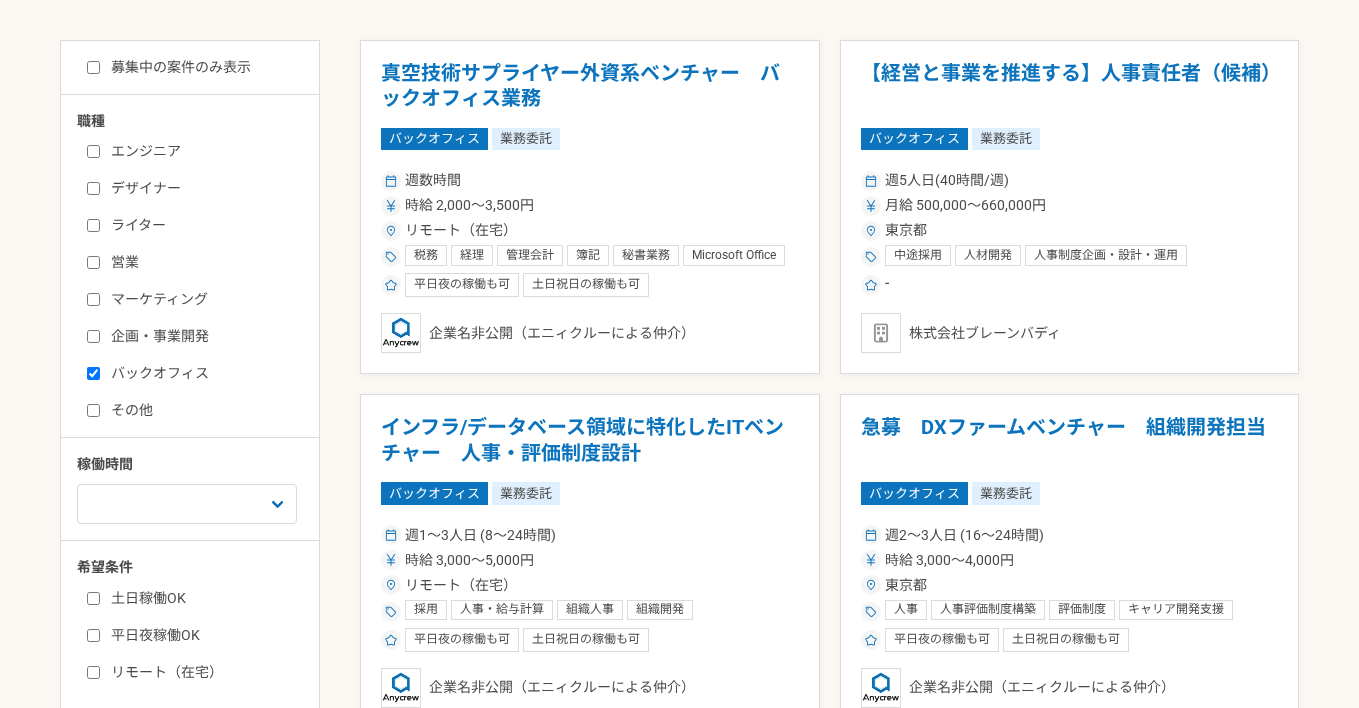 click on "その他" at bounding box center [202, 410] 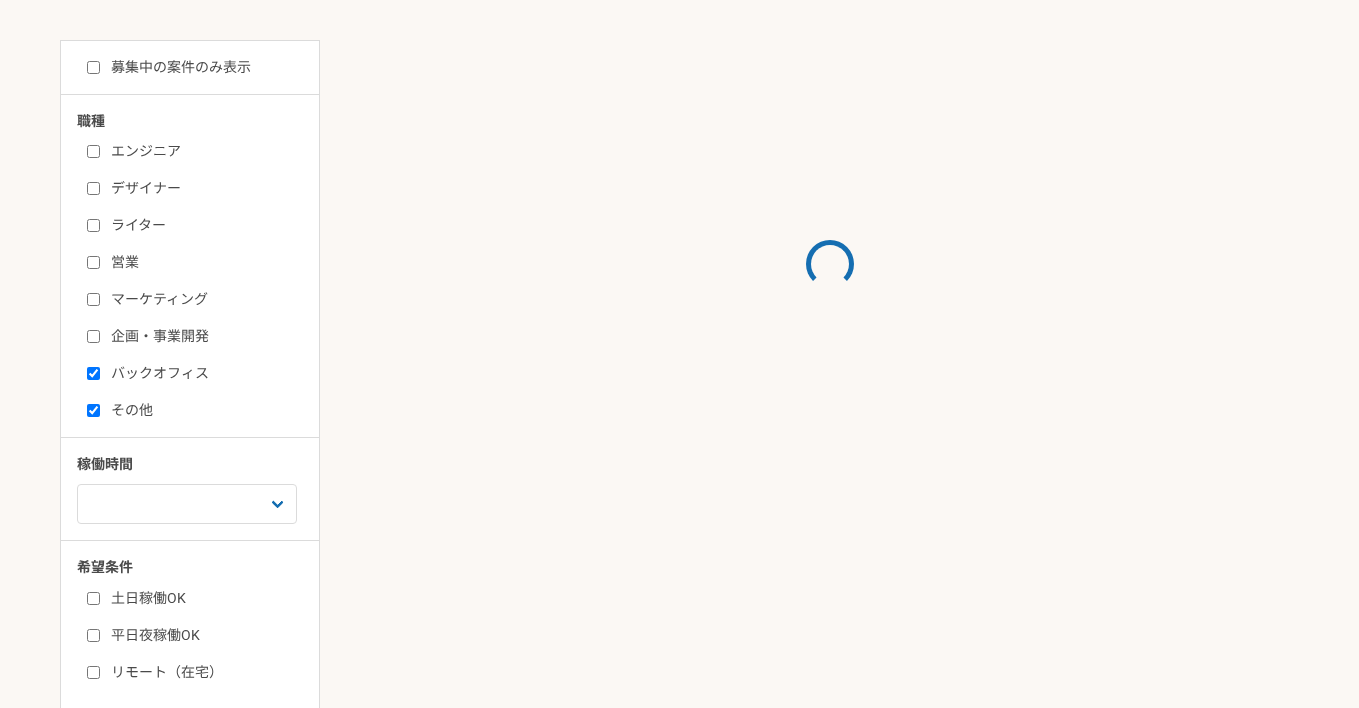 click on "その他" at bounding box center [202, 410] 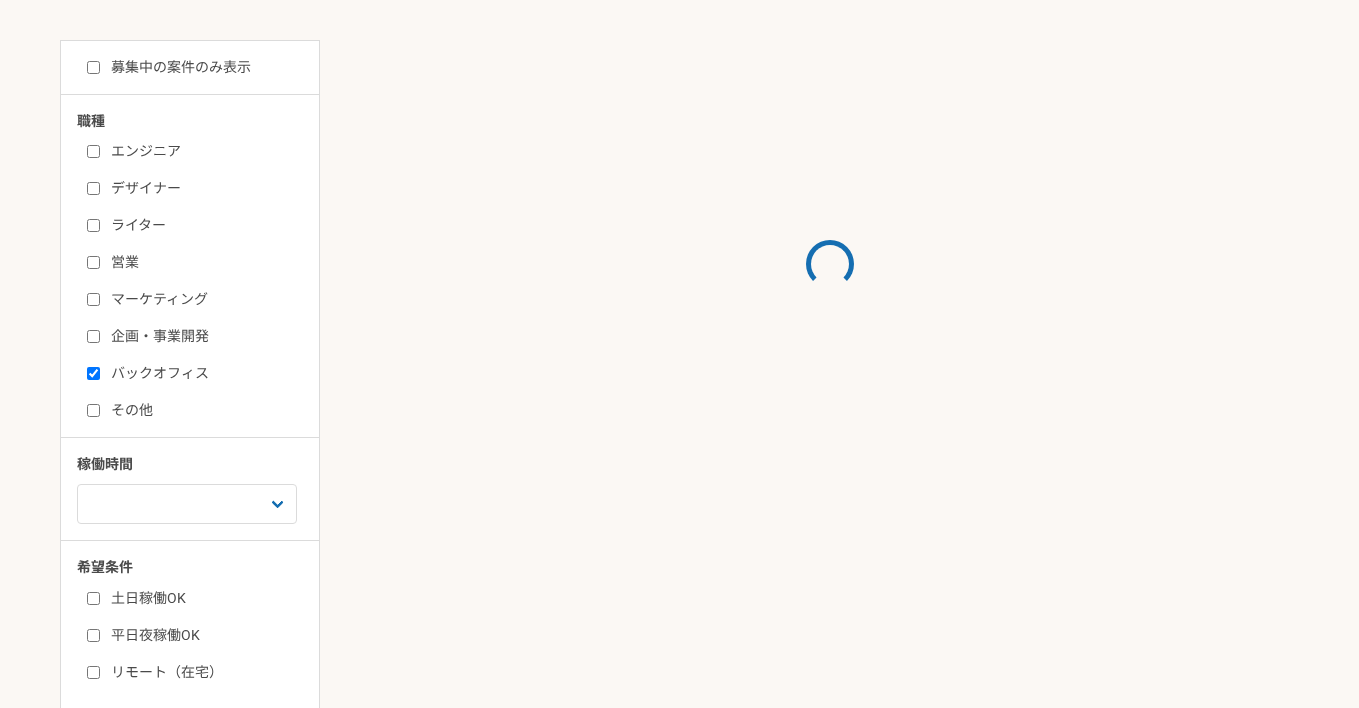 checkbox on "false" 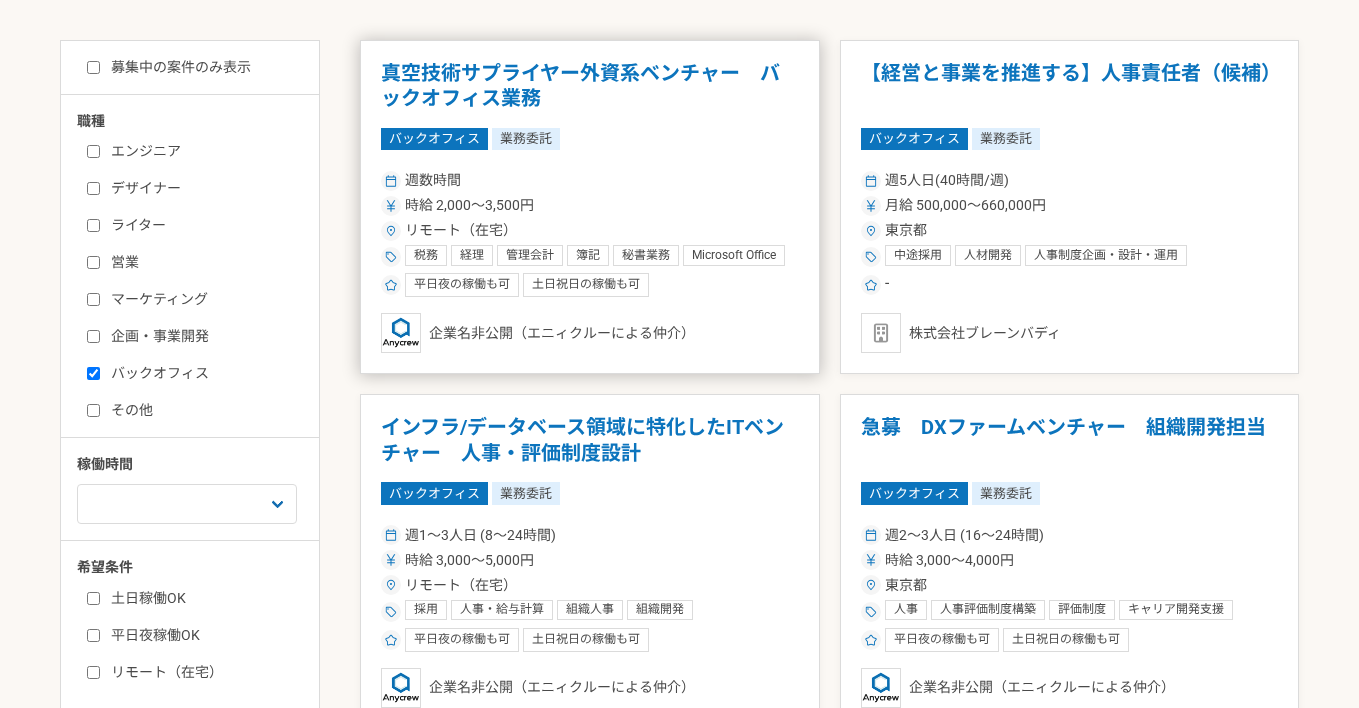 scroll, scrollTop: 830, scrollLeft: 0, axis: vertical 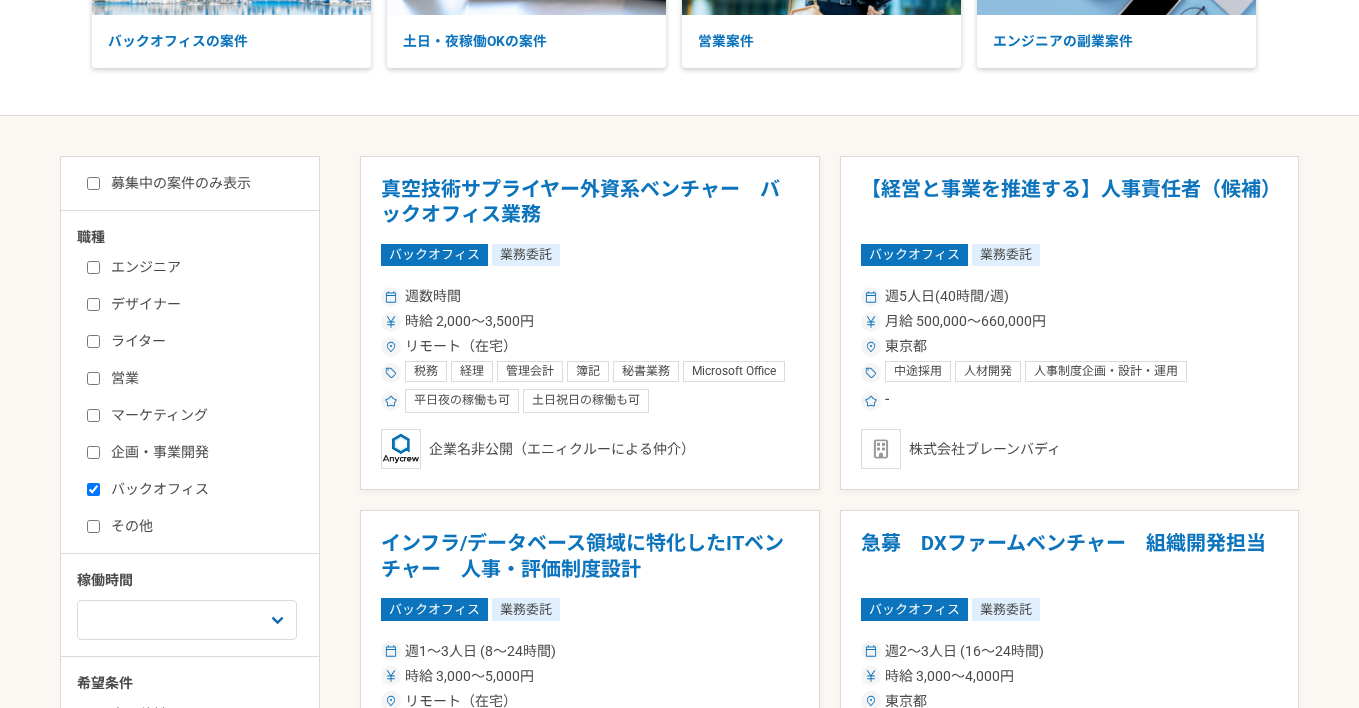 click on "バックオフィス" at bounding box center (202, 489) 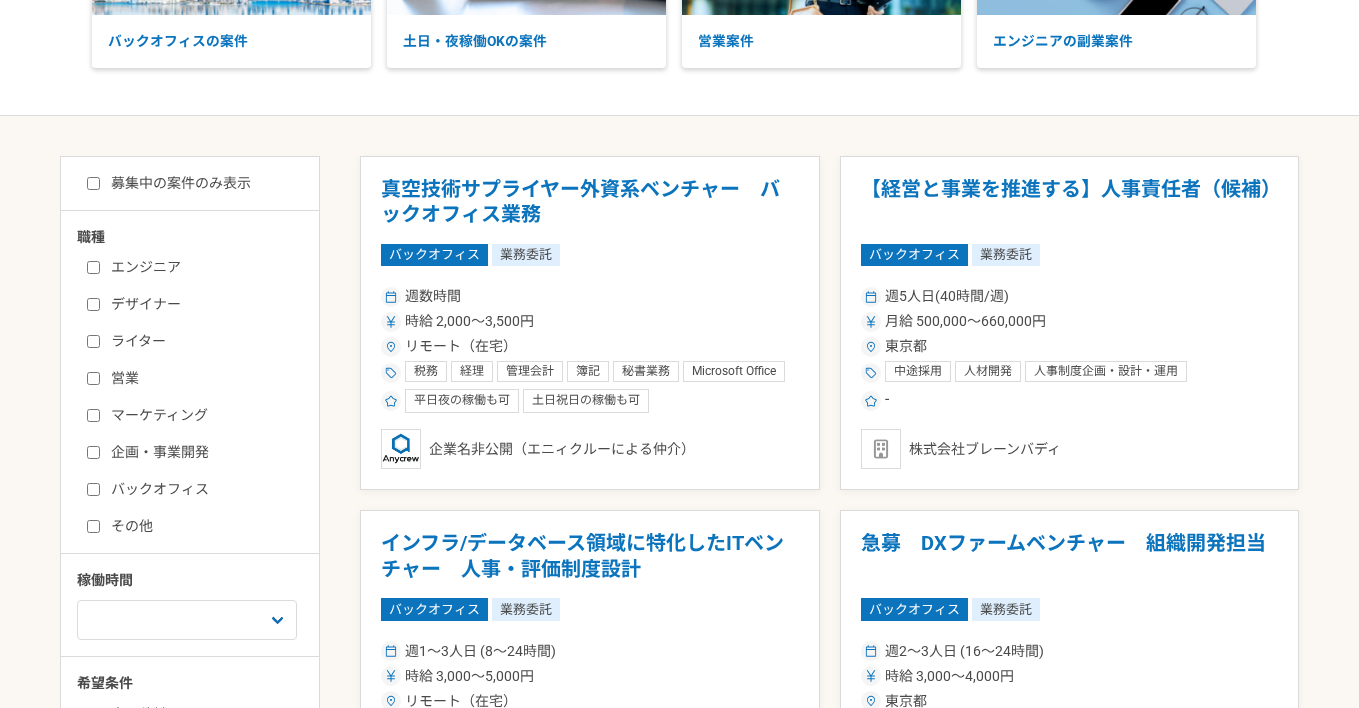 checkbox on "false" 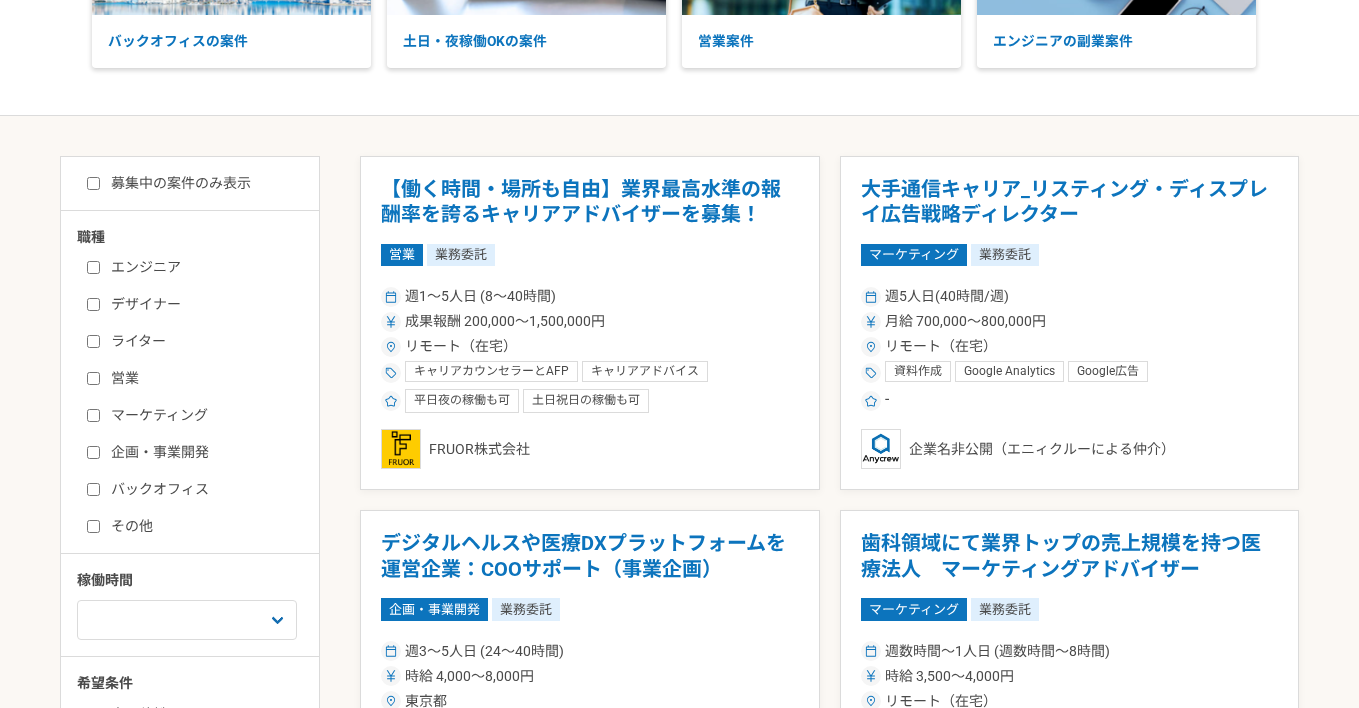 click on "マーケティング" at bounding box center (93, 415) 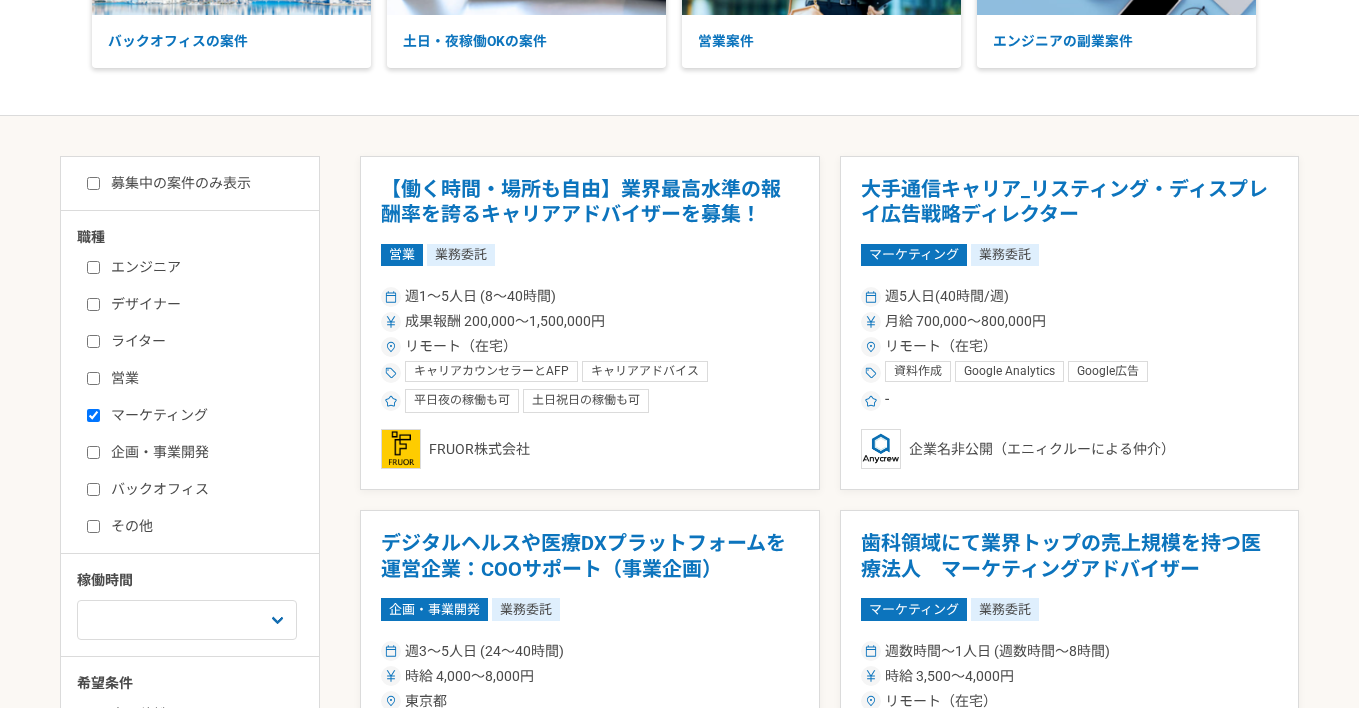checkbox on "true" 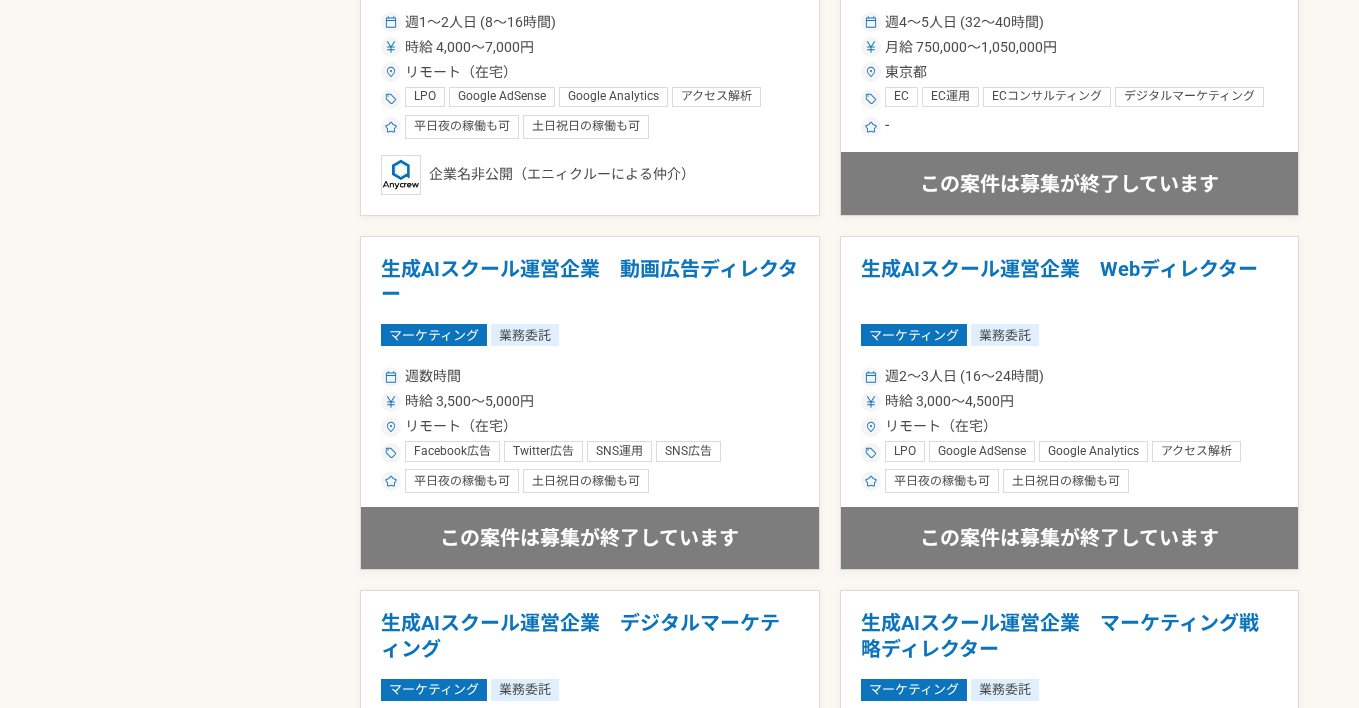 scroll, scrollTop: 2667, scrollLeft: 0, axis: vertical 